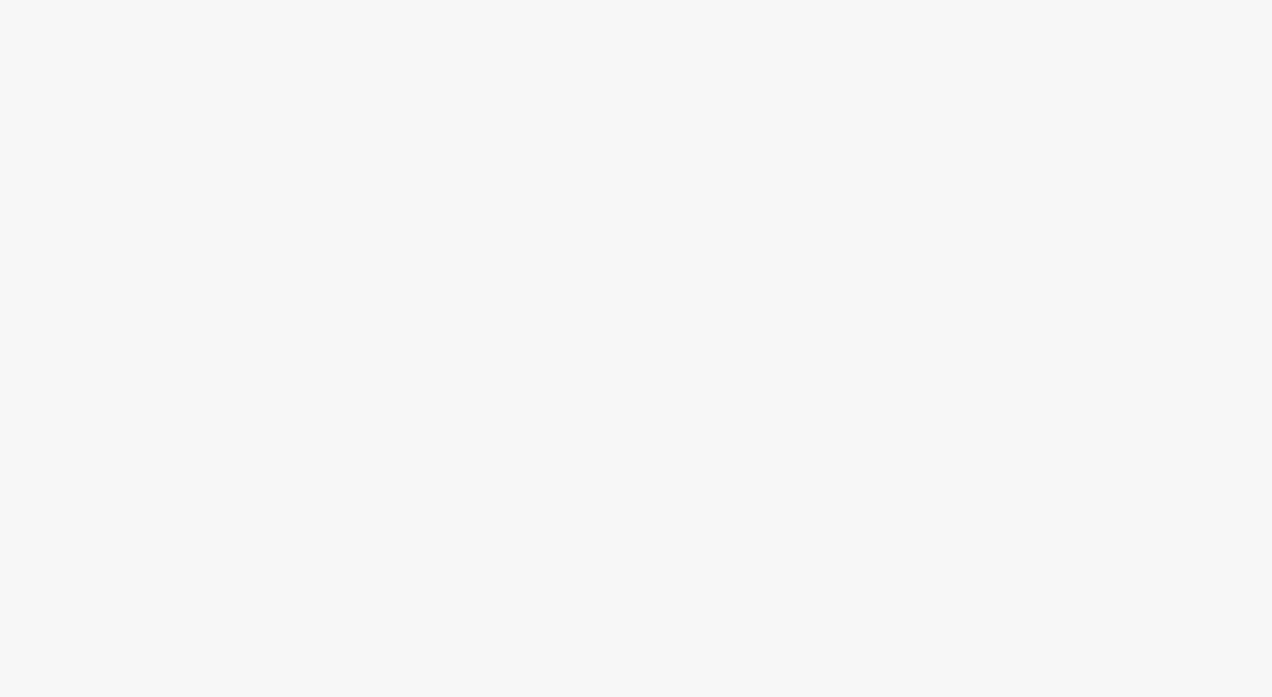 scroll, scrollTop: 0, scrollLeft: 0, axis: both 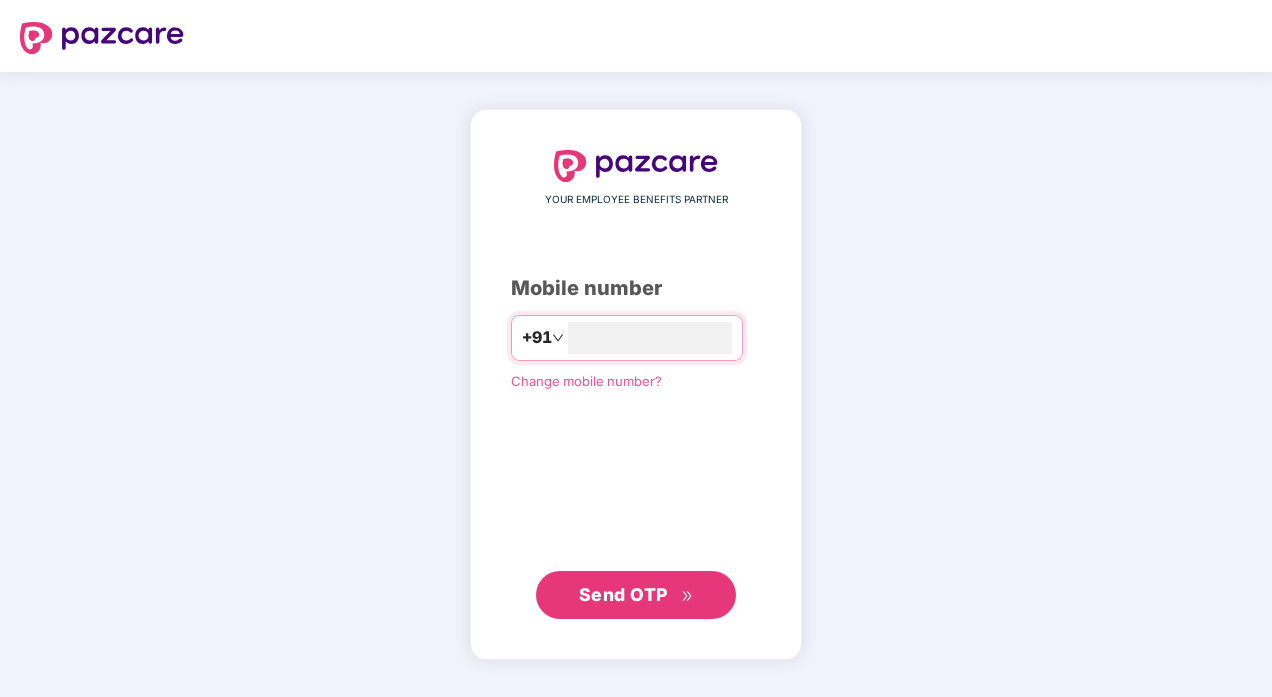 type on "**********" 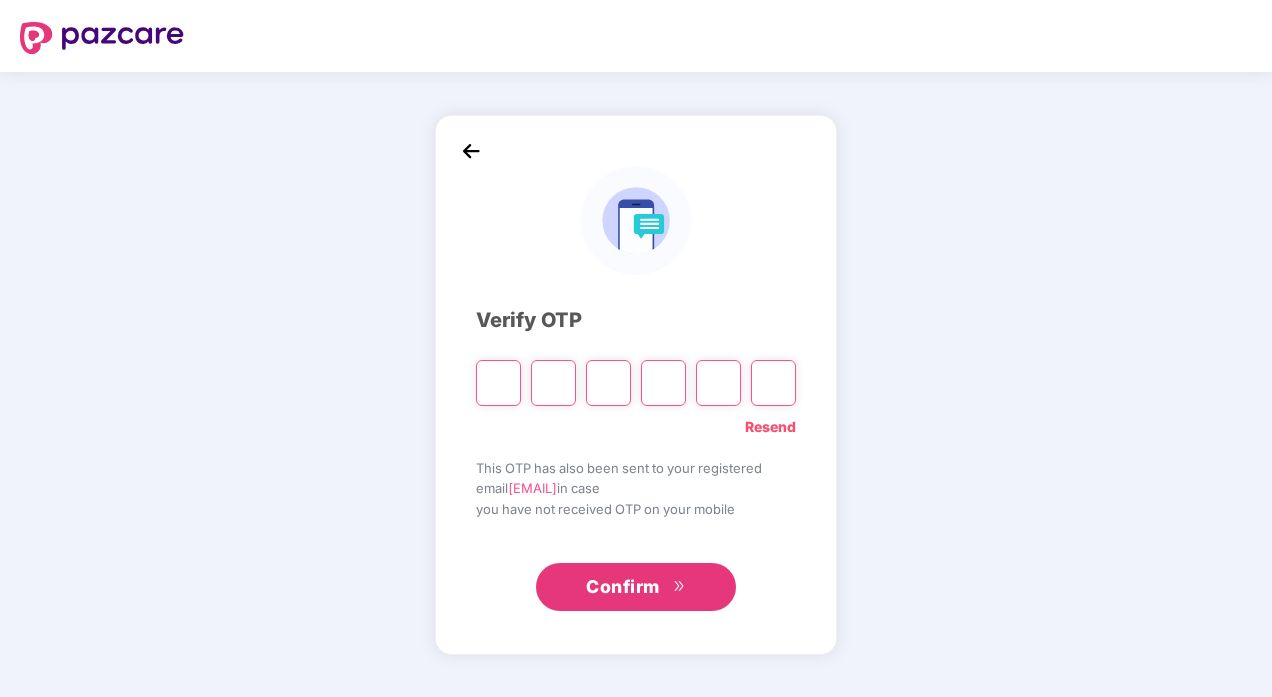 type on "*" 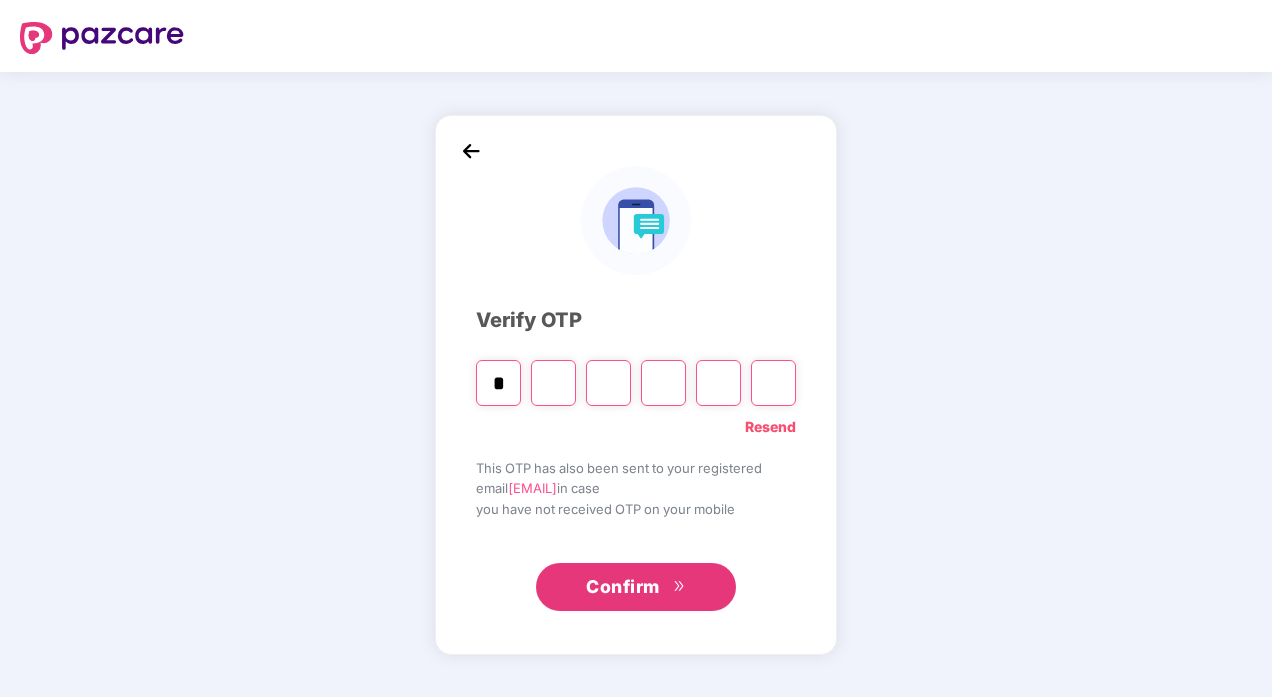 type on "*" 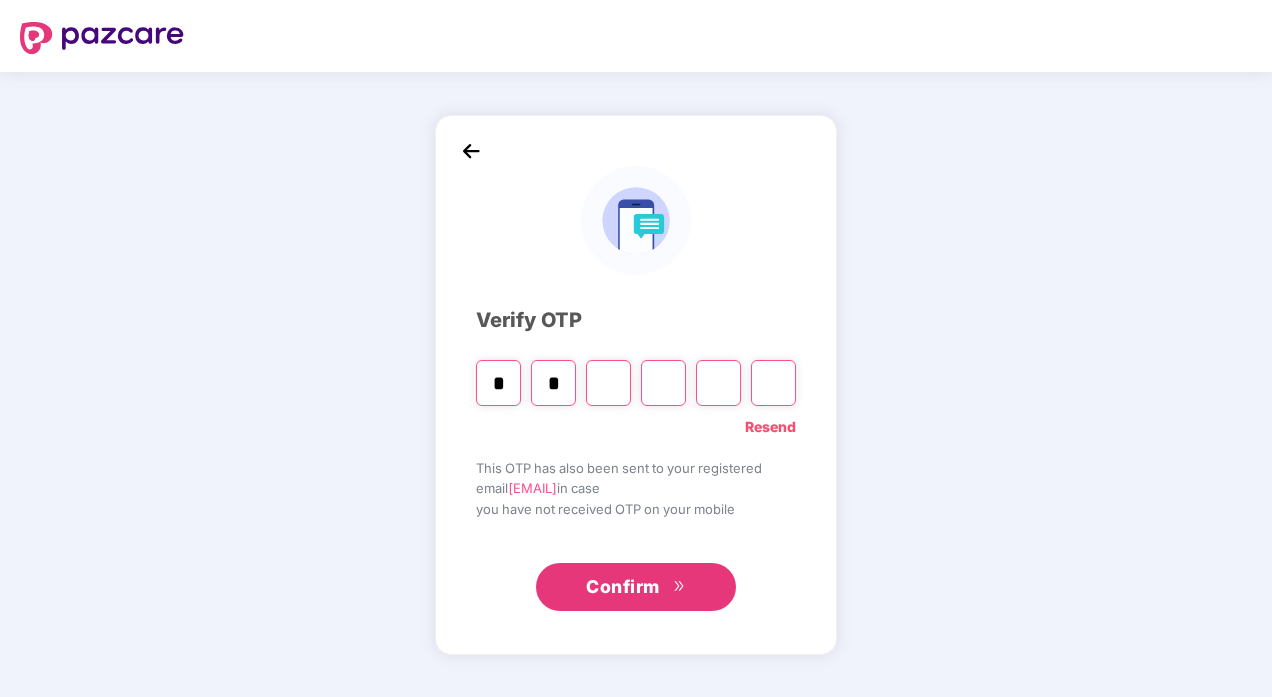 type on "*" 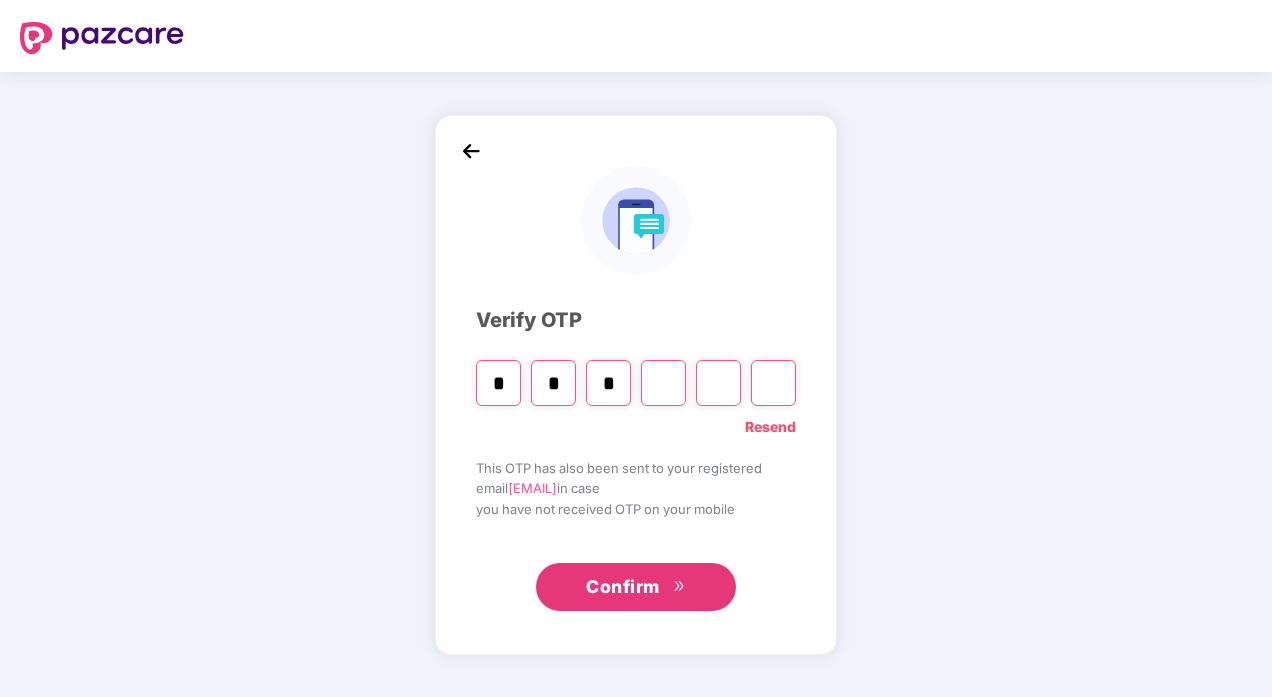 type on "*" 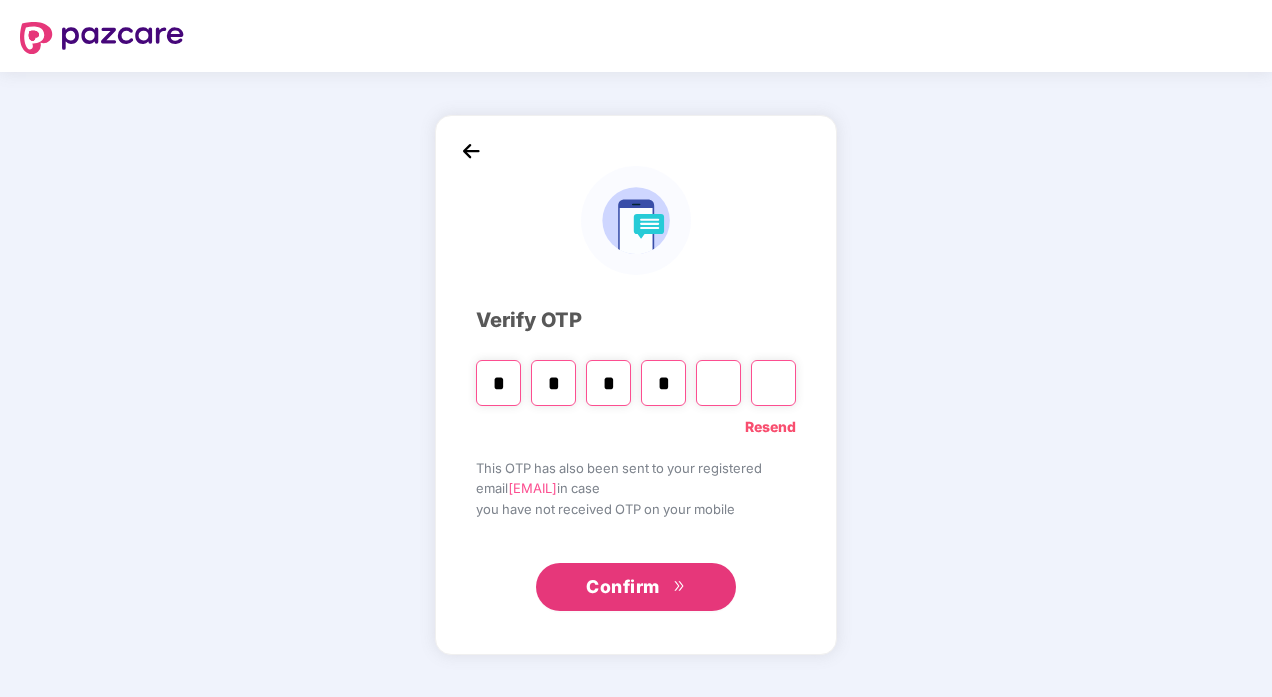 type on "*" 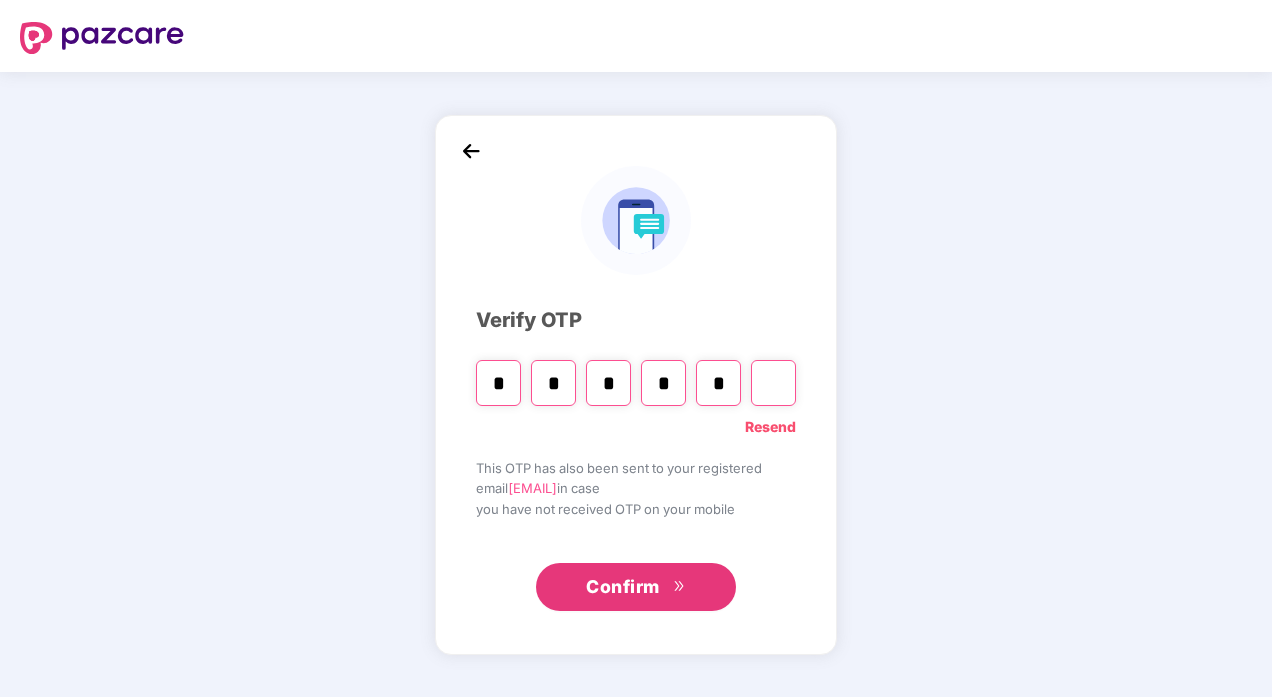 type on "*" 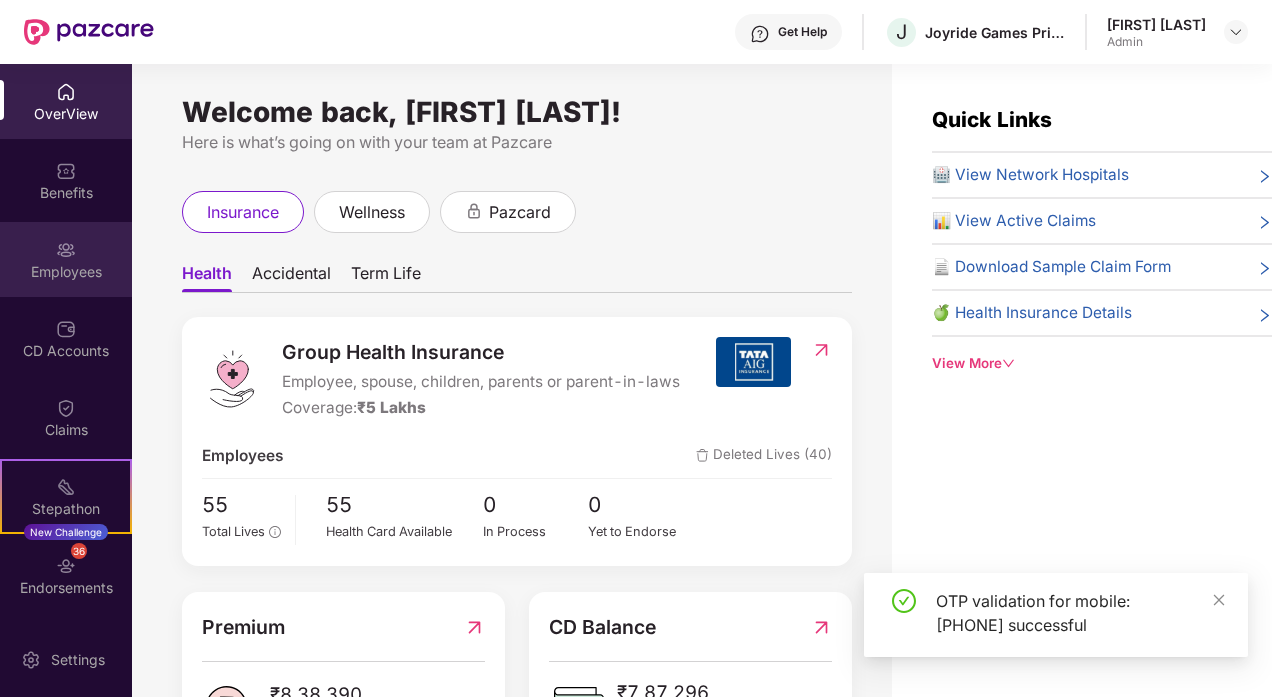 click on "Employees" at bounding box center [66, 272] 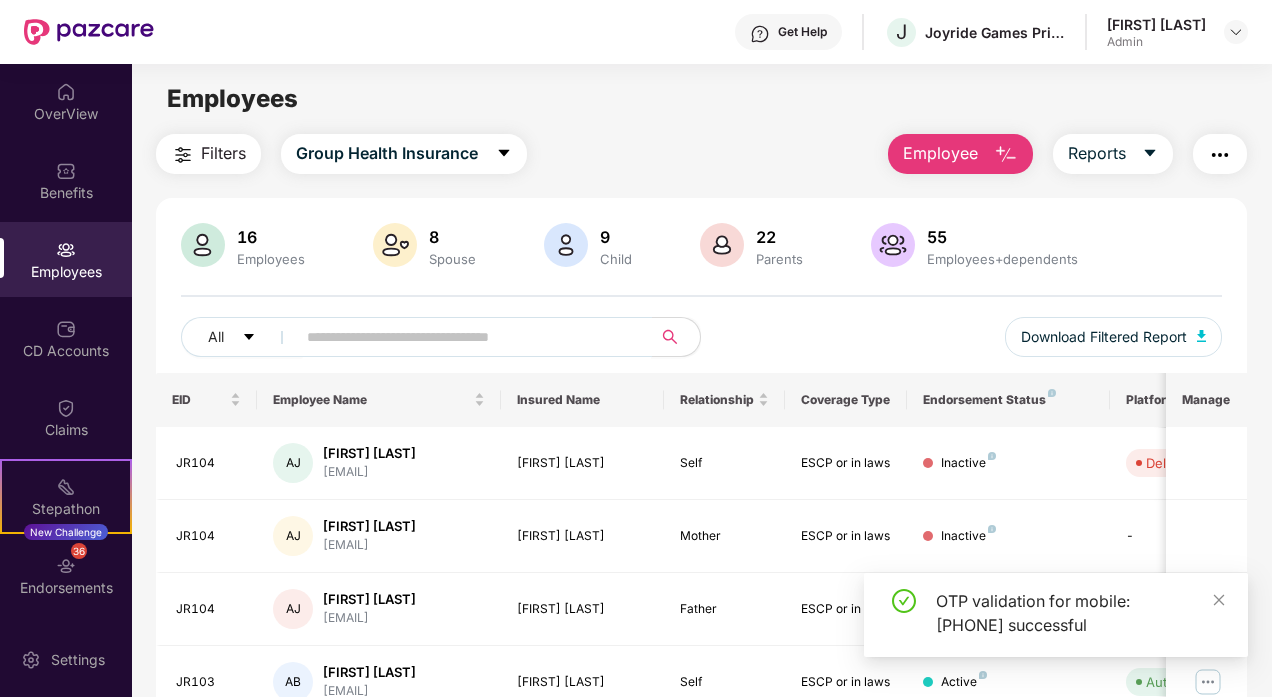 click at bounding box center [466, 337] 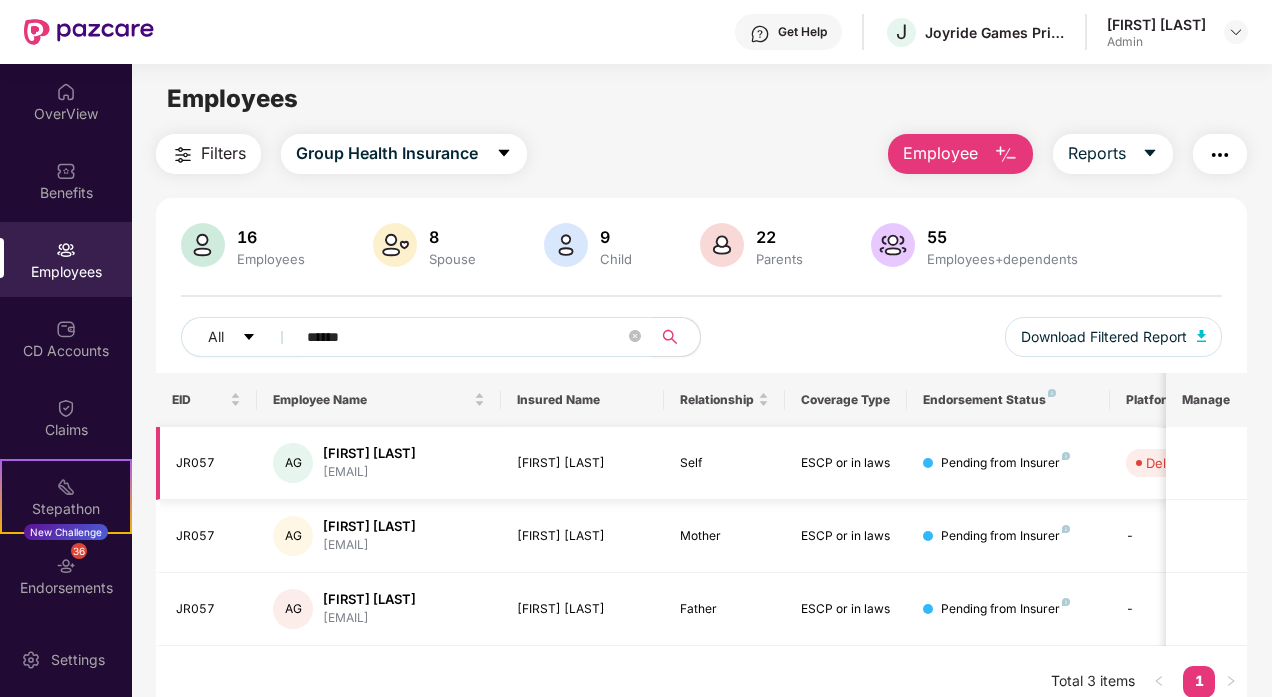 type on "******" 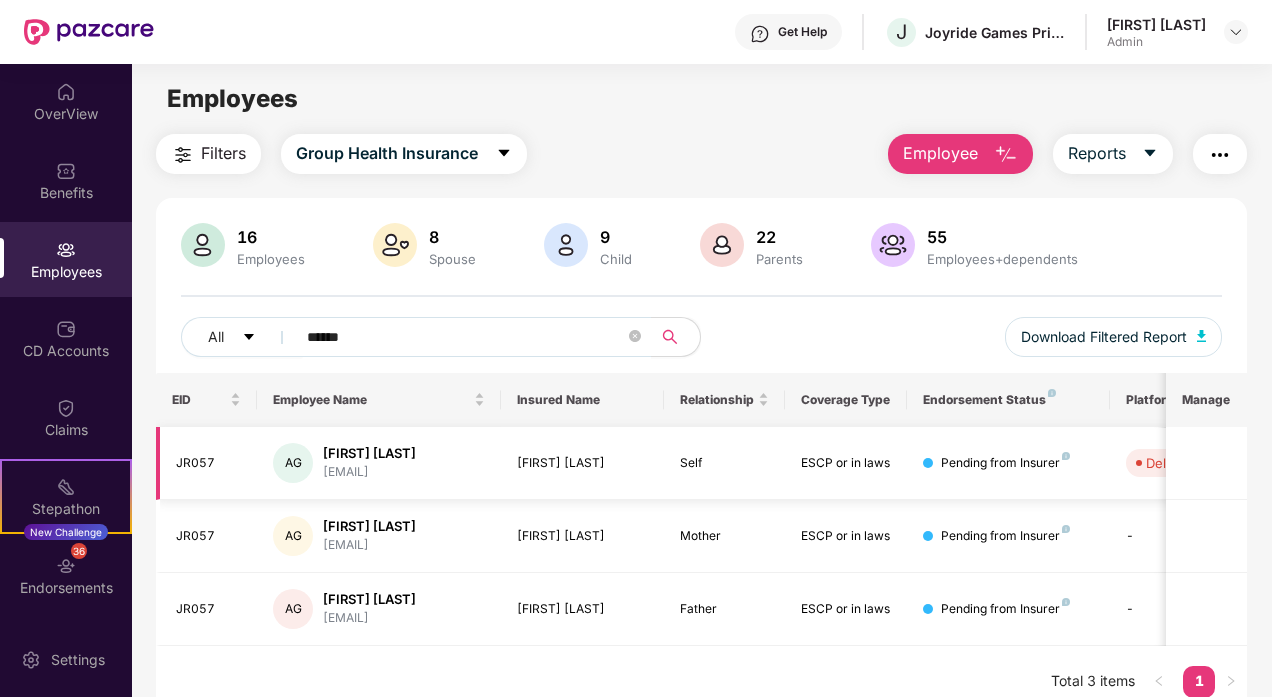 click on "[FIRST] [LAST]" at bounding box center (369, 453) 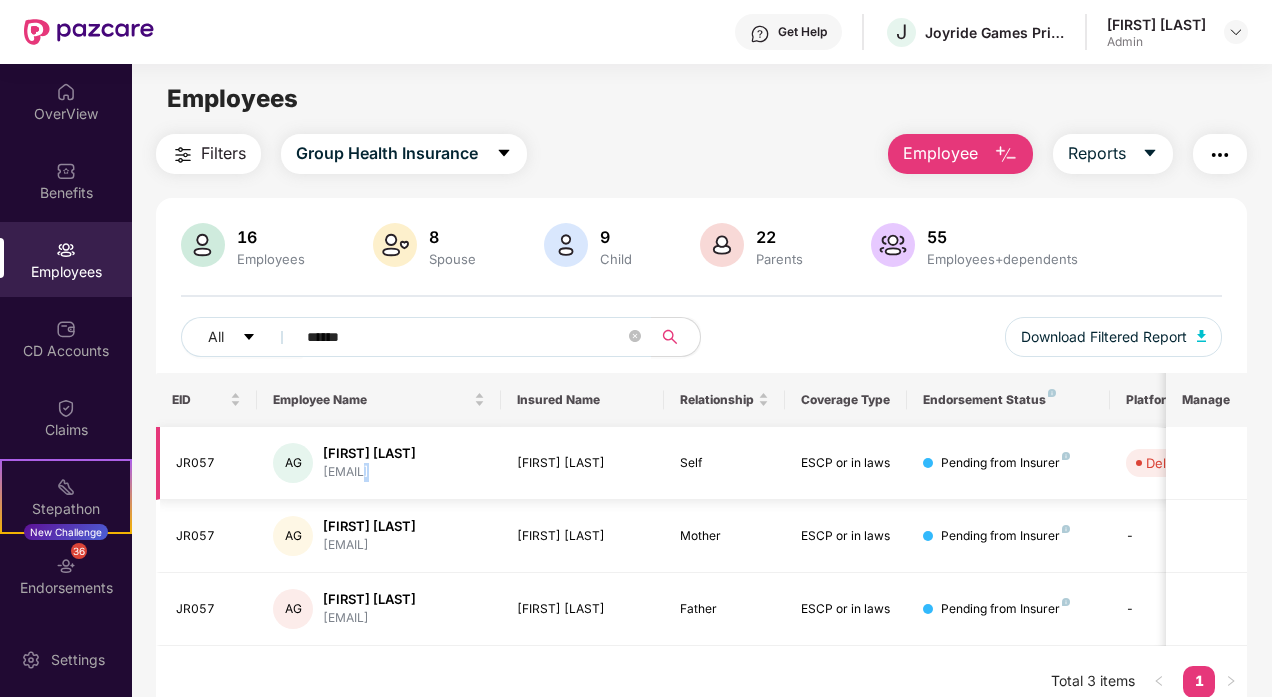 click on "[EMAIL]" at bounding box center (369, 472) 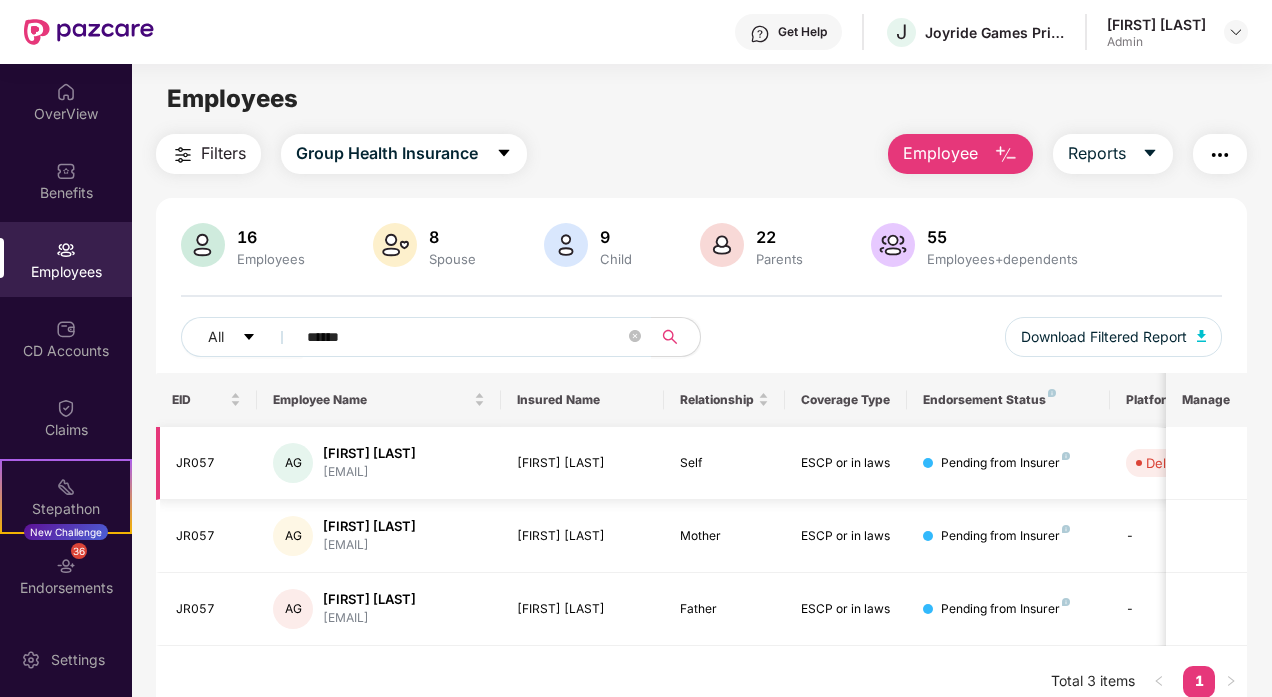 click on "JR057" at bounding box center (209, 463) 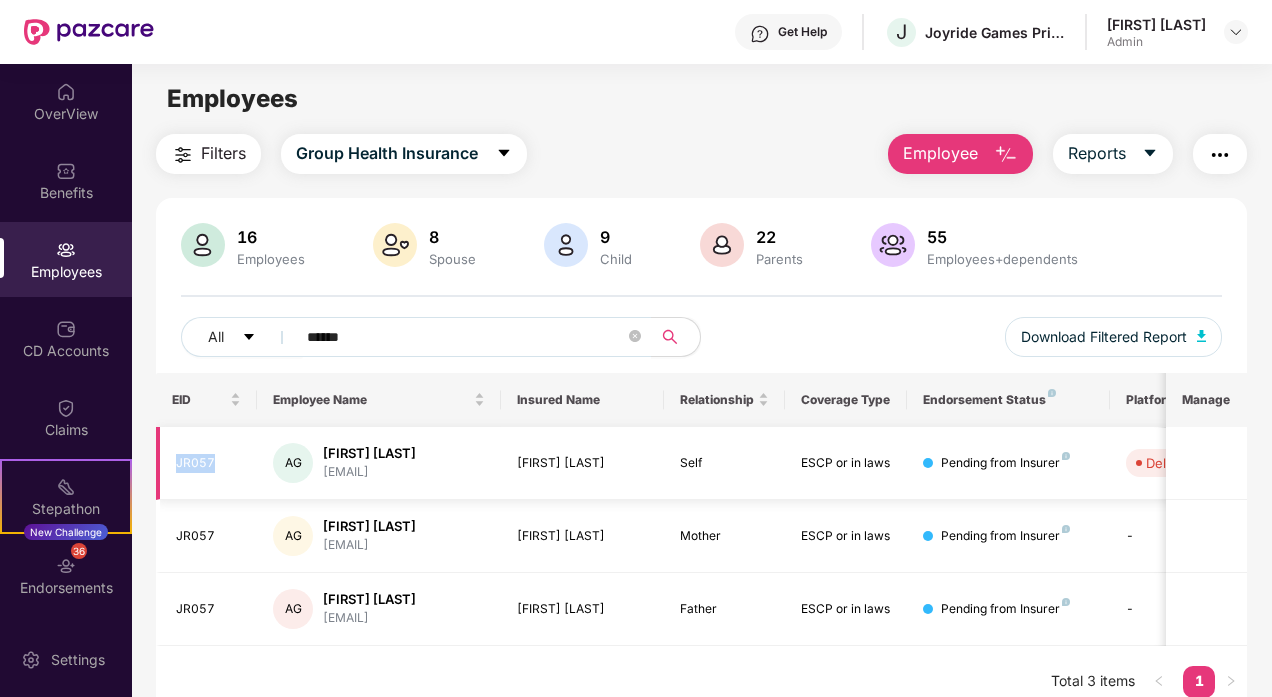 click on "JR057" at bounding box center [209, 463] 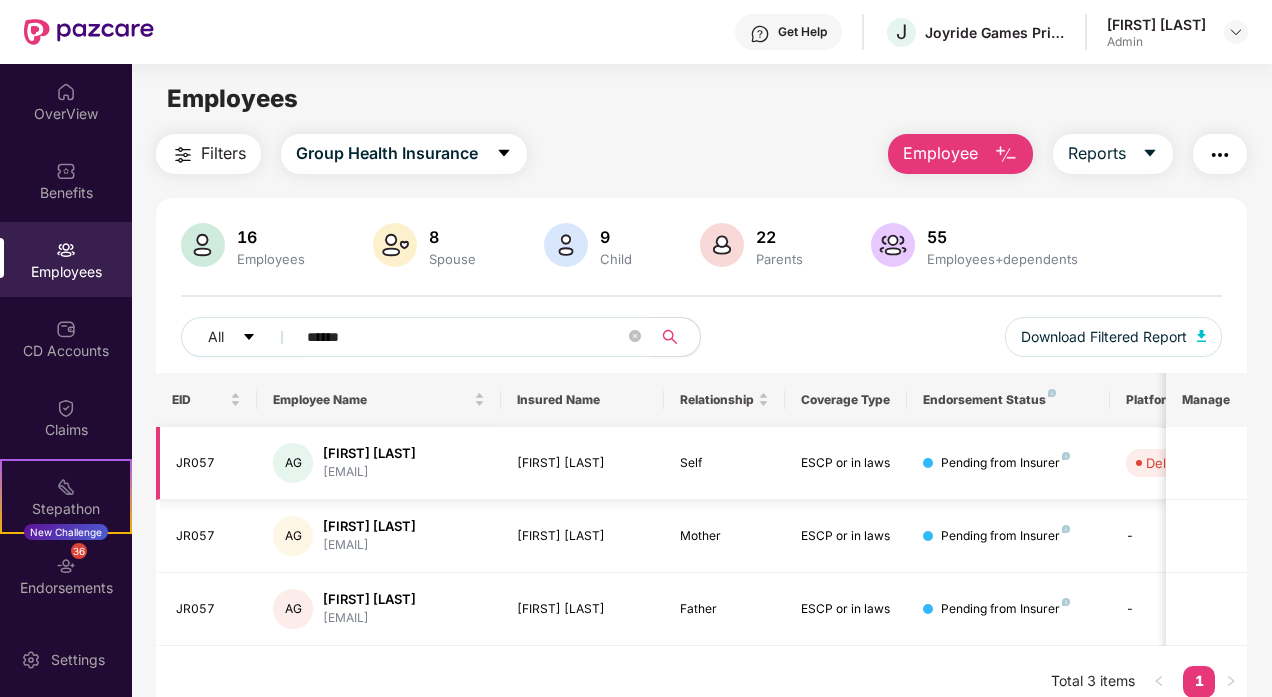 click on "Pending from Insurer" at bounding box center [1005, 463] 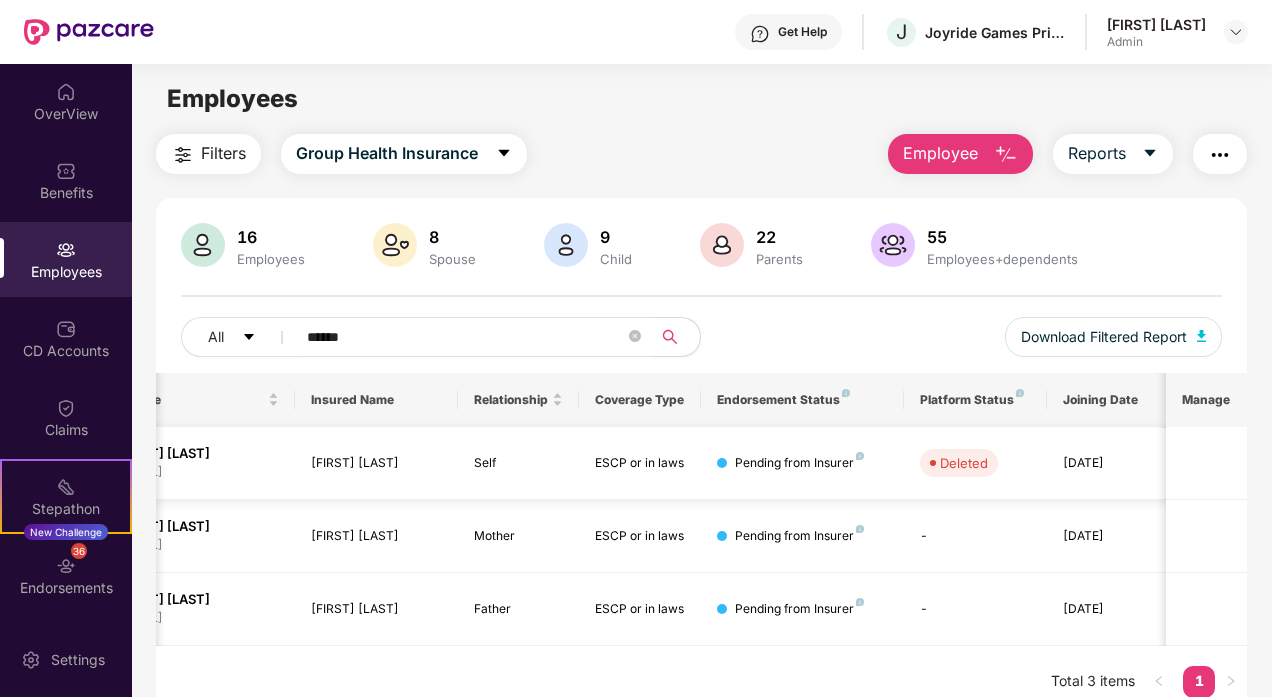 scroll, scrollTop: 0, scrollLeft: 0, axis: both 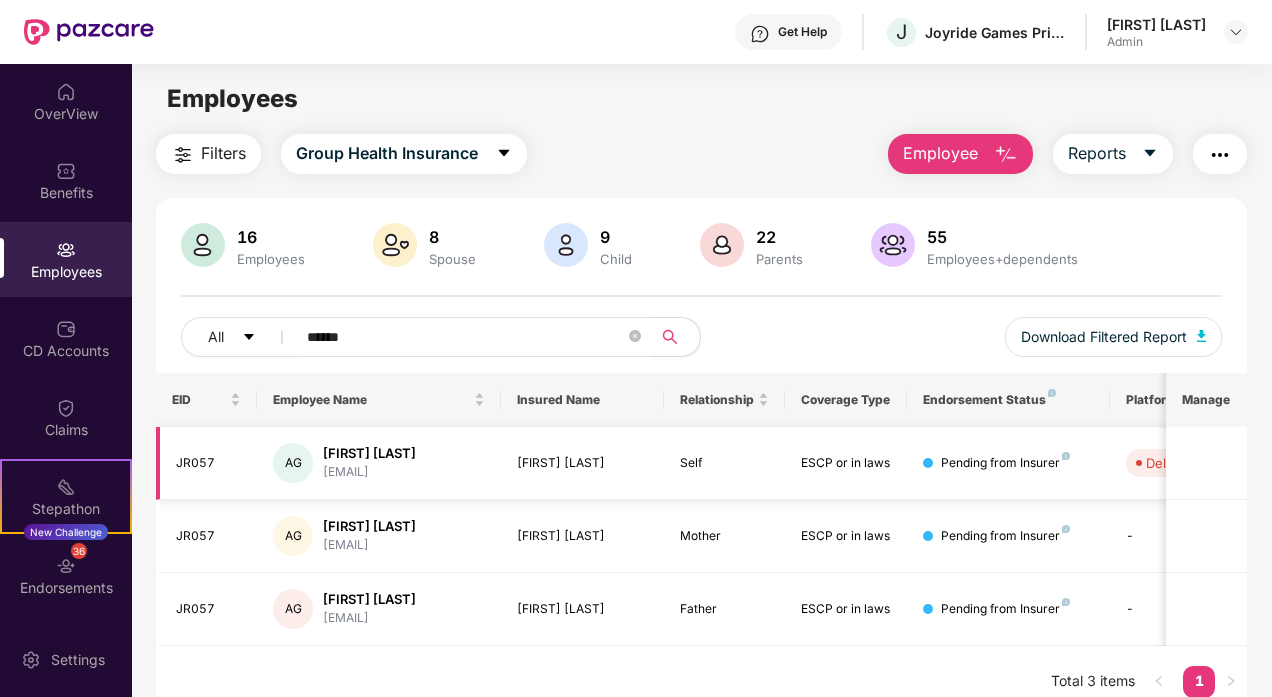 click on "[FIRST] [LAST]" at bounding box center (369, 453) 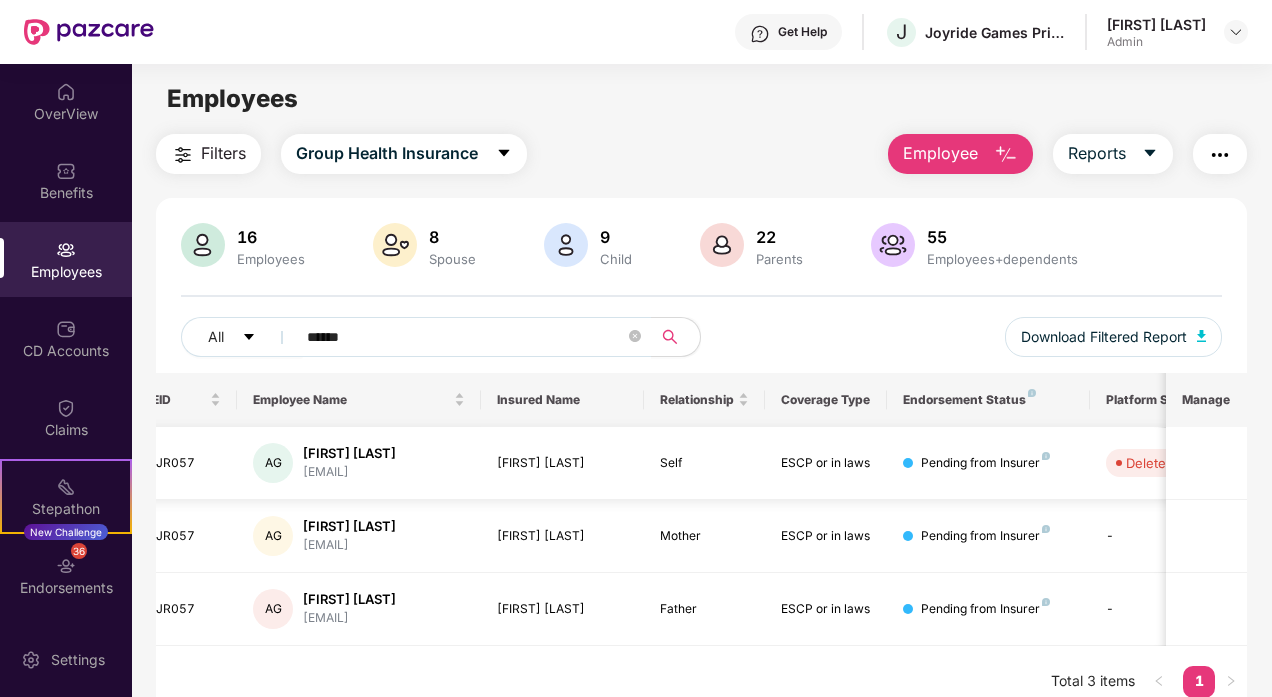 scroll, scrollTop: 0, scrollLeft: 0, axis: both 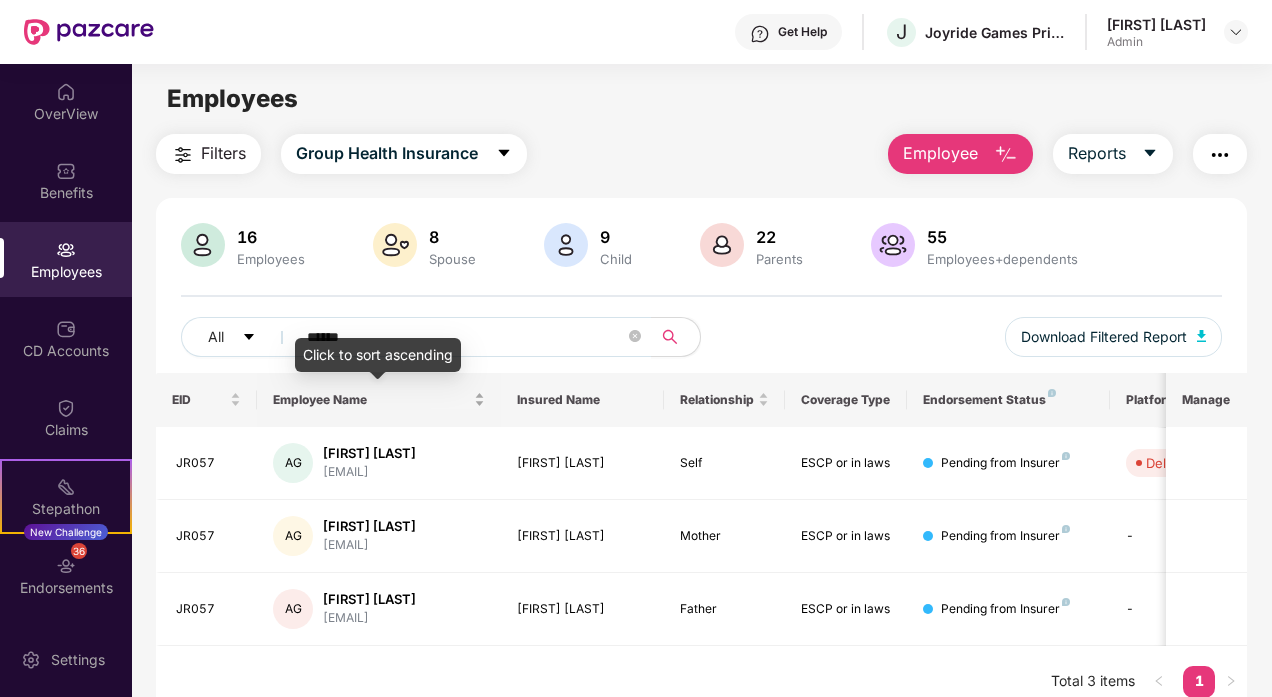 click on "Employee Name" at bounding box center [379, 399] 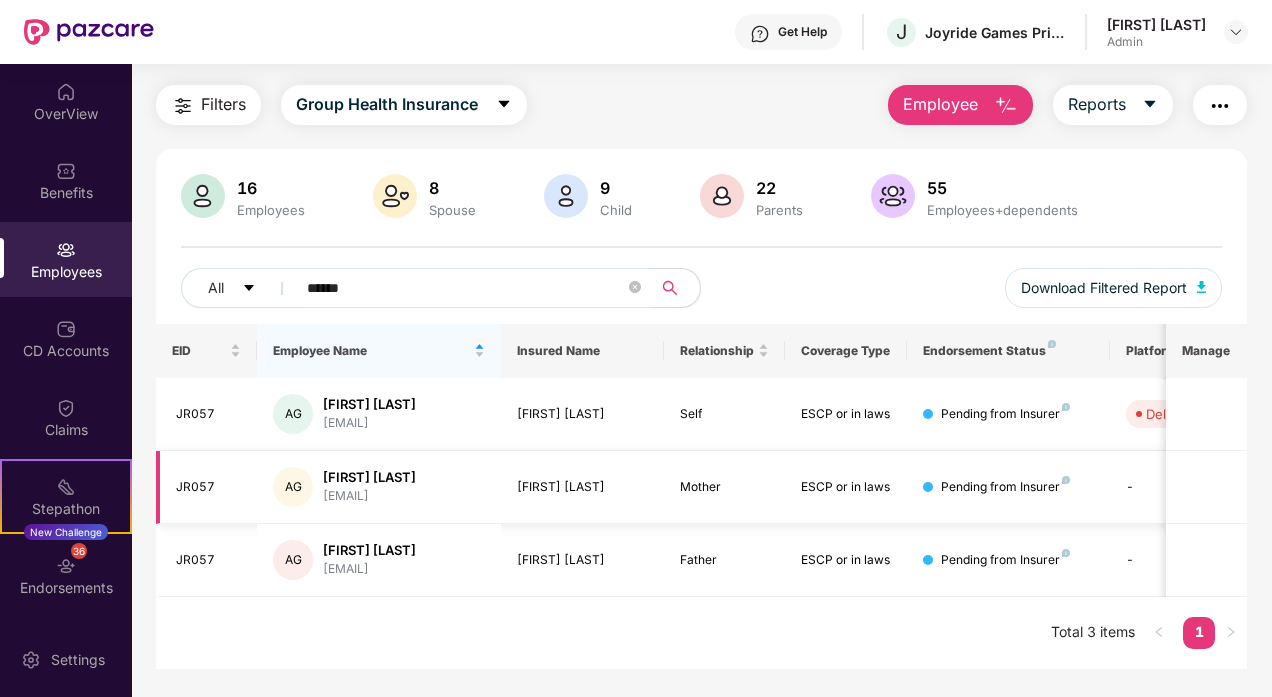 scroll, scrollTop: 64, scrollLeft: 0, axis: vertical 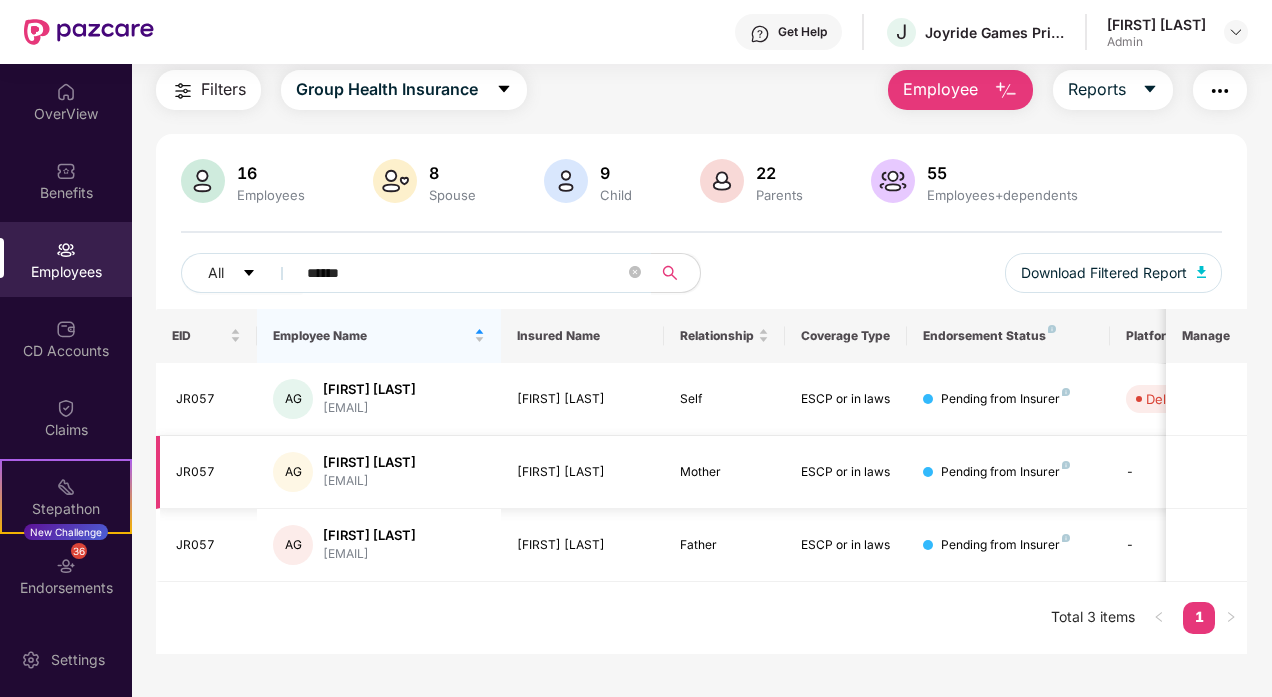 click on "Pending from Insurer" at bounding box center [1008, 472] 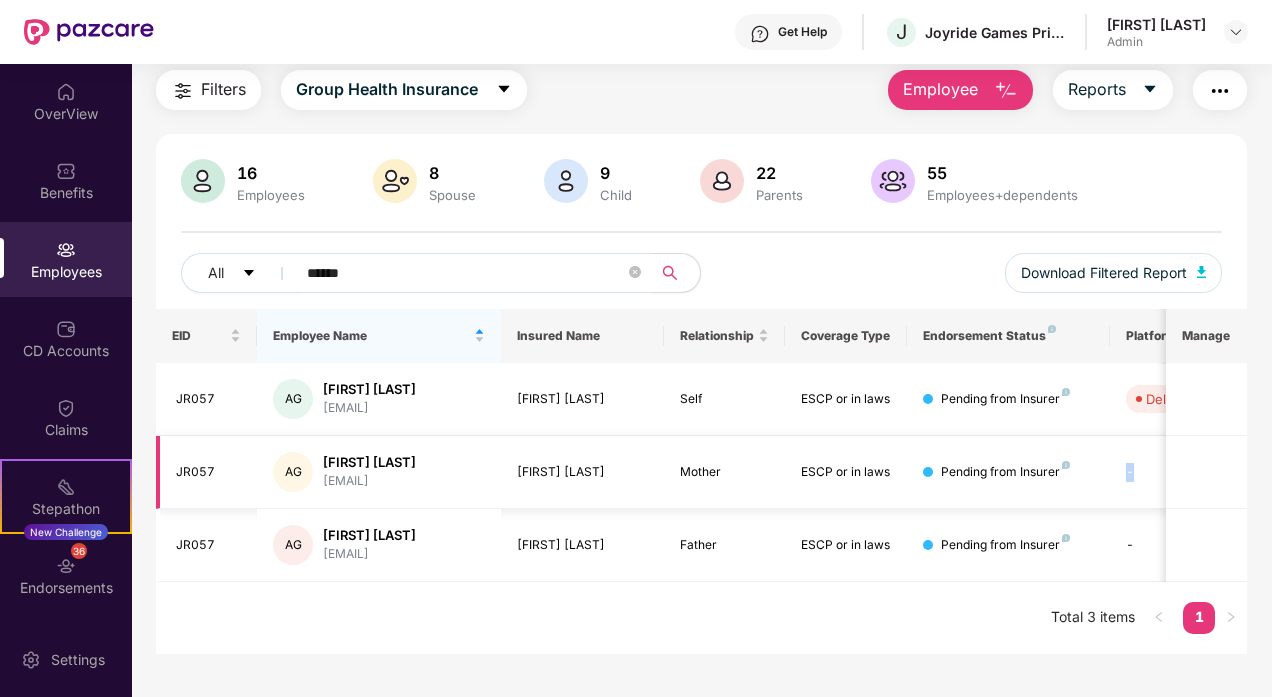 click on "-" at bounding box center (1181, 472) 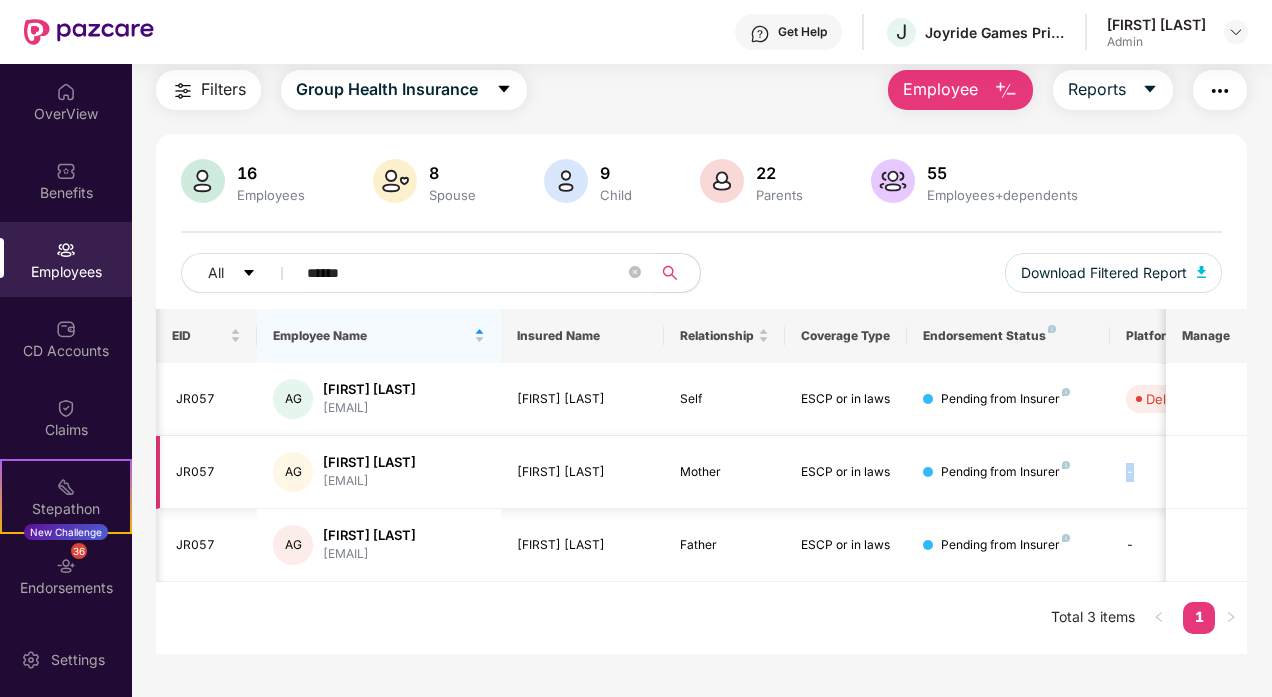 scroll, scrollTop: 0, scrollLeft: 206, axis: horizontal 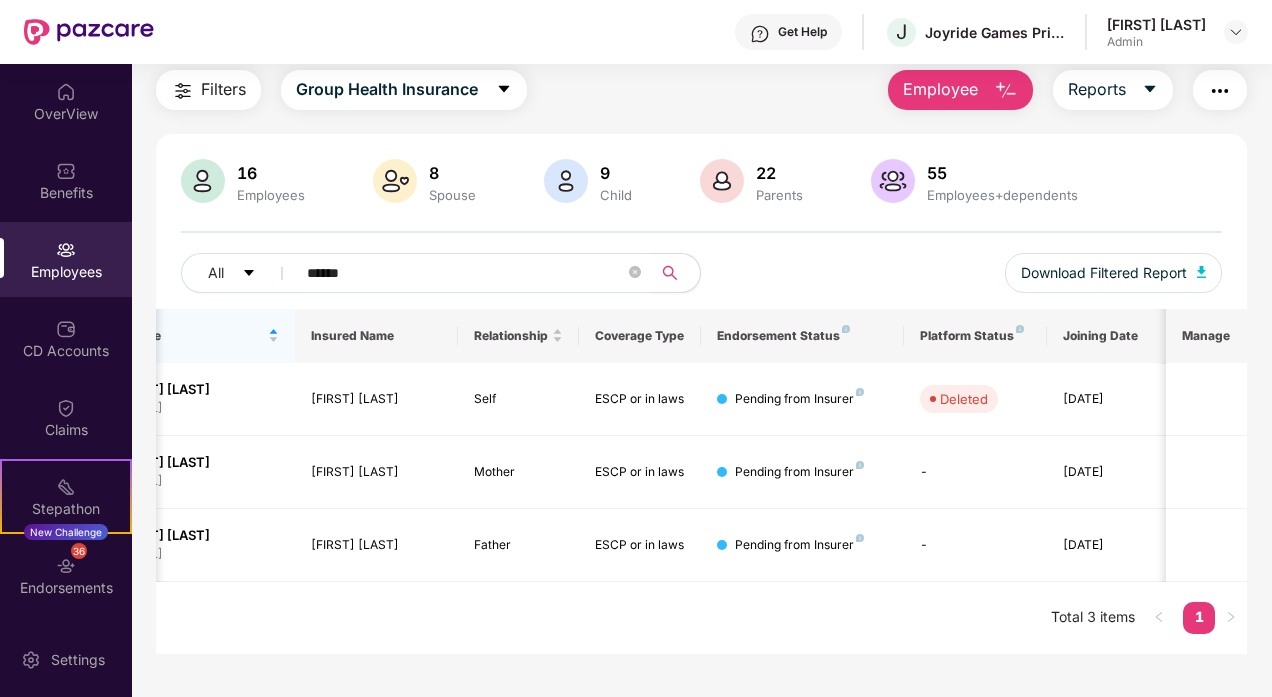 click on "Manage" at bounding box center [1206, 336] 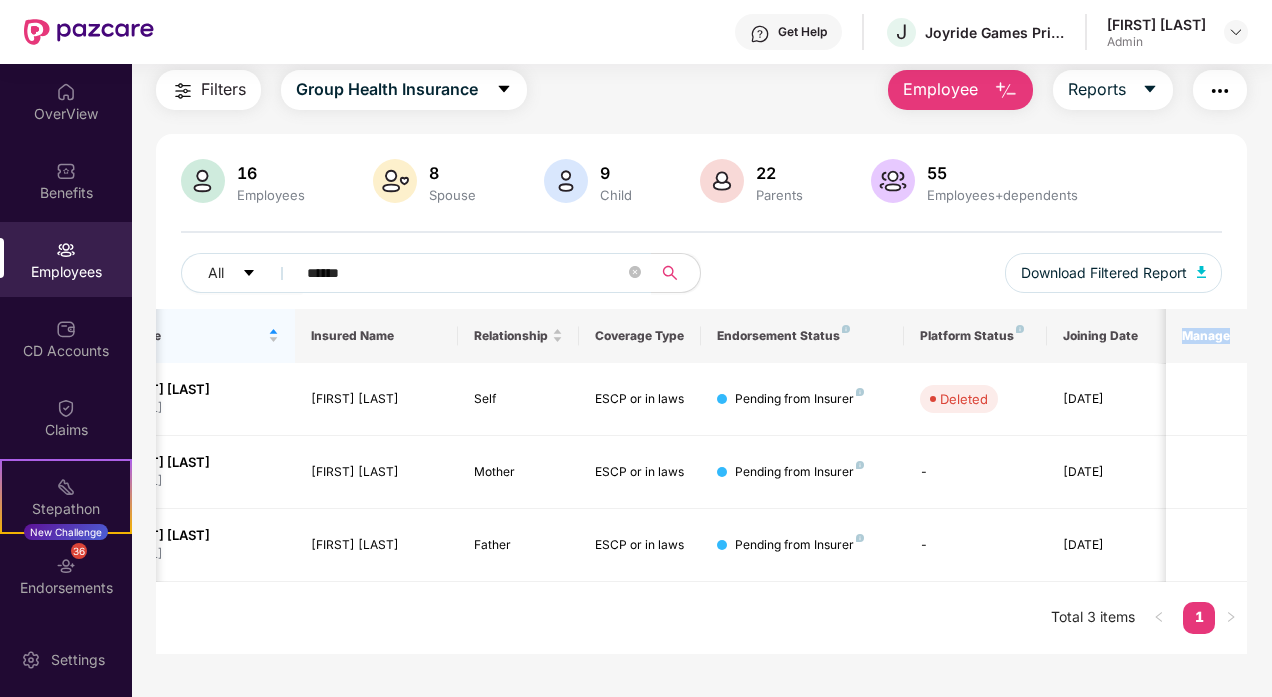 click on "Manage" at bounding box center (1206, 336) 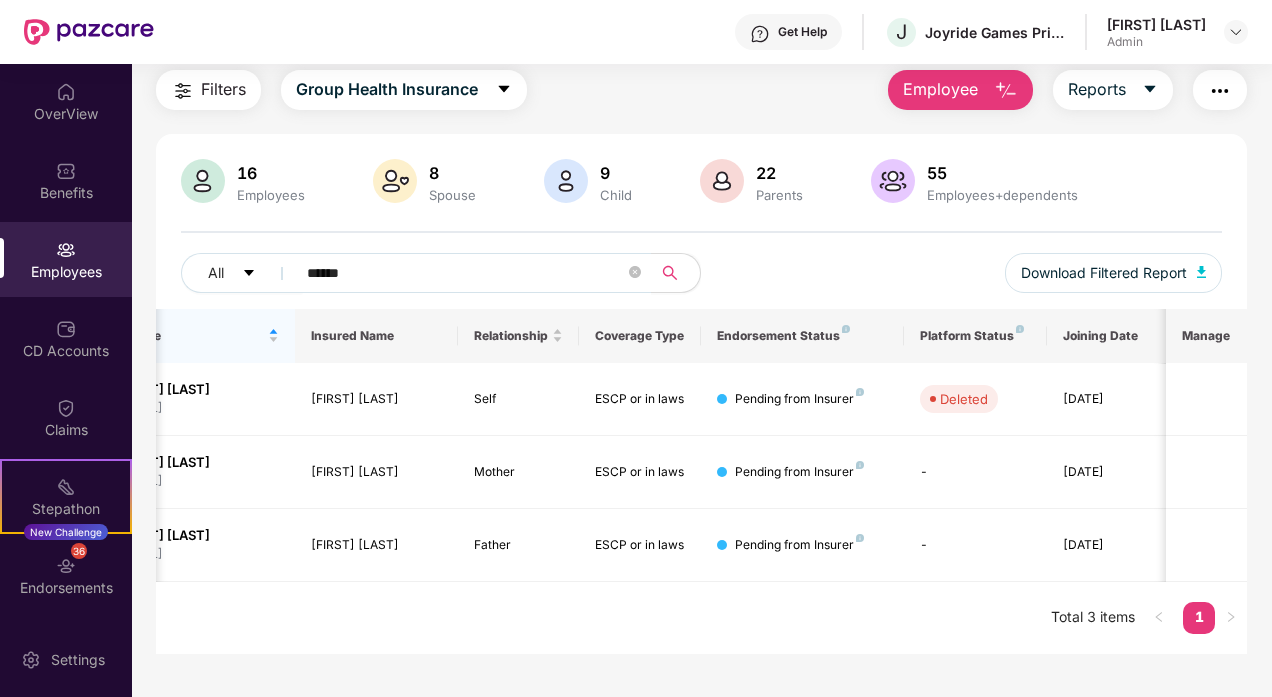click on "Manage" at bounding box center [1206, 336] 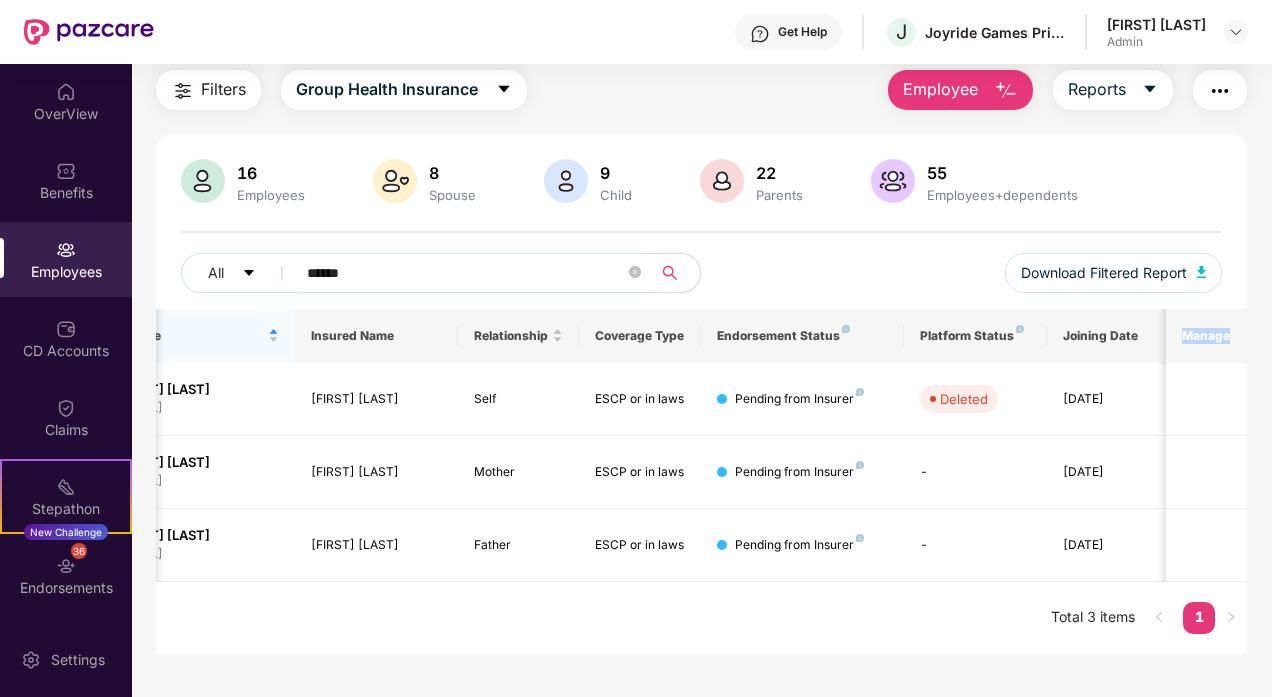 click on "Manage" at bounding box center [1206, 336] 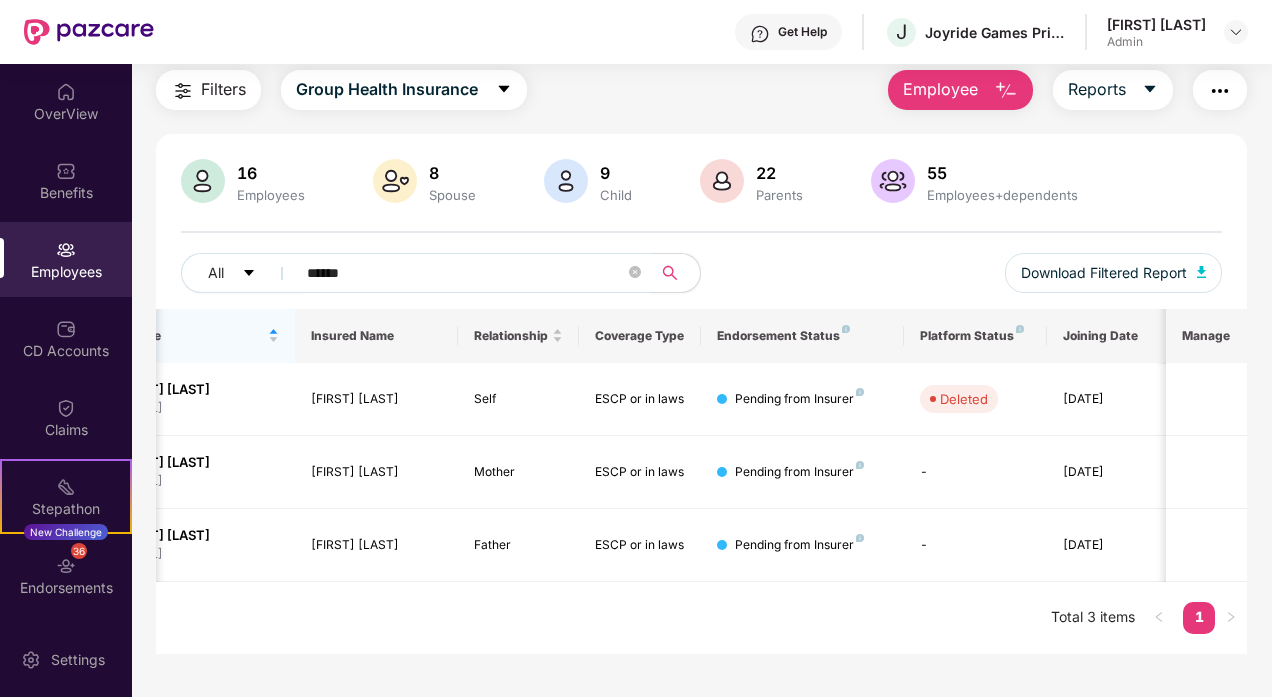 click on "Platform Status" at bounding box center (975, 336) 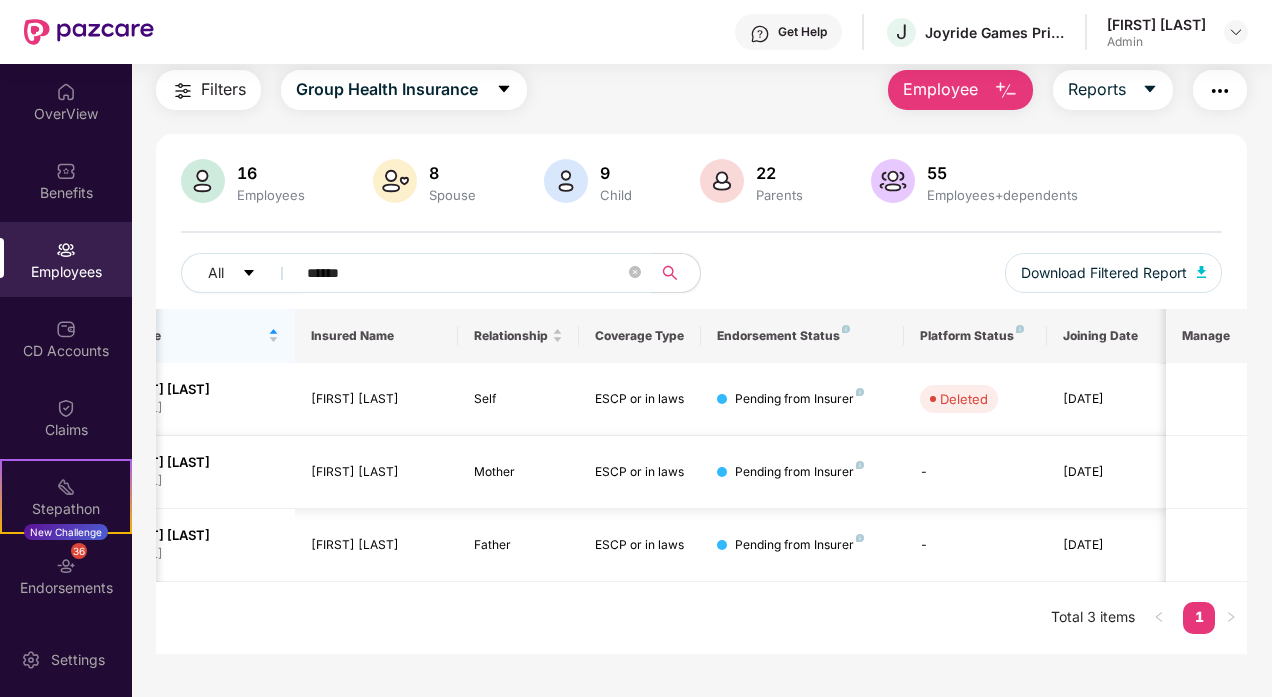 scroll, scrollTop: 0, scrollLeft: 0, axis: both 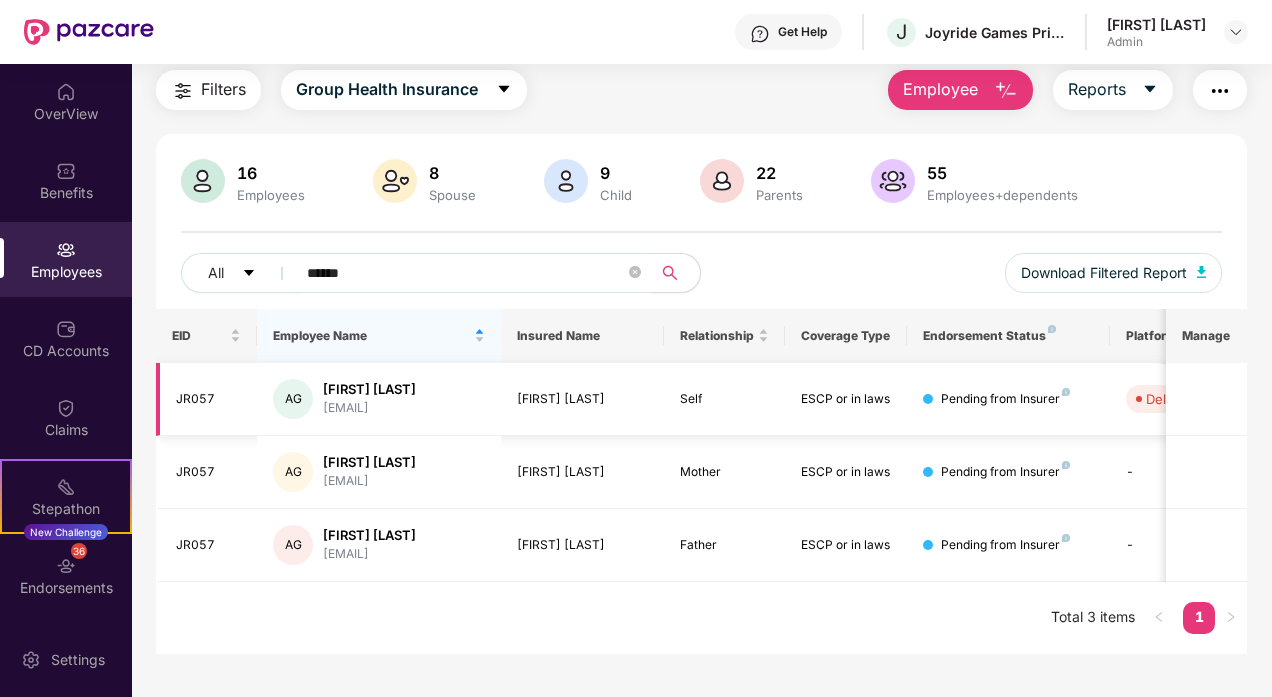 click on "[FIRST] [LAST]" at bounding box center [369, 389] 